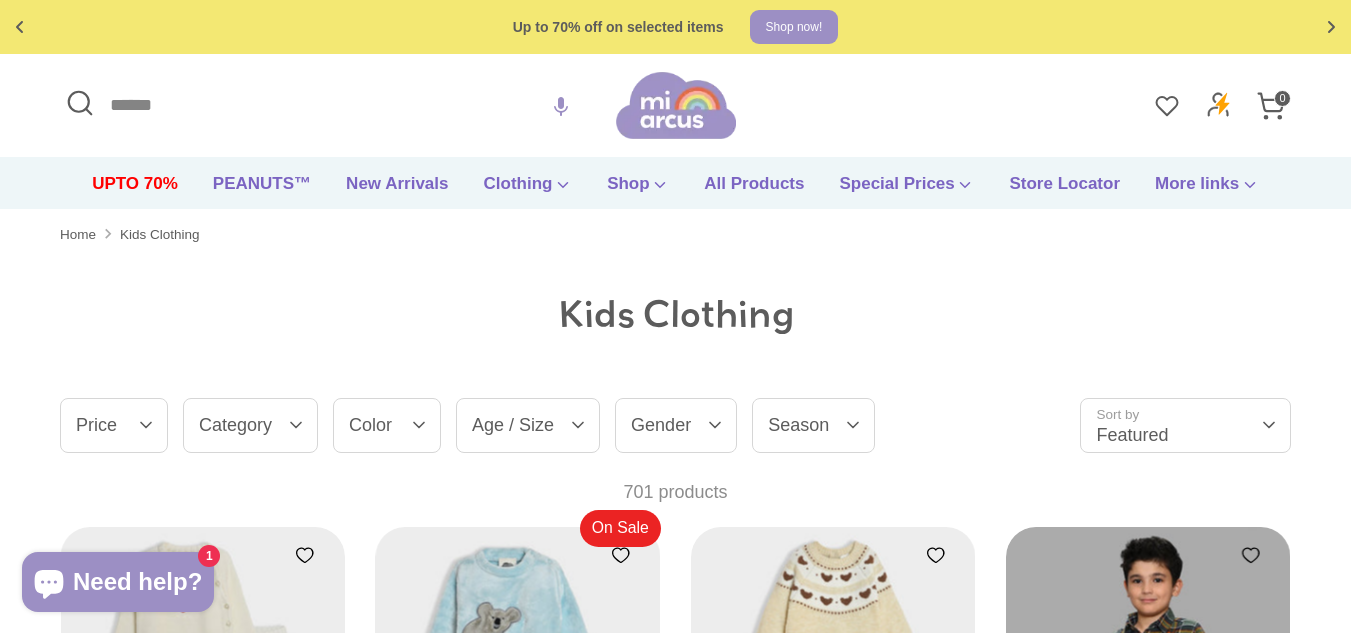 scroll, scrollTop: 0, scrollLeft: 0, axis: both 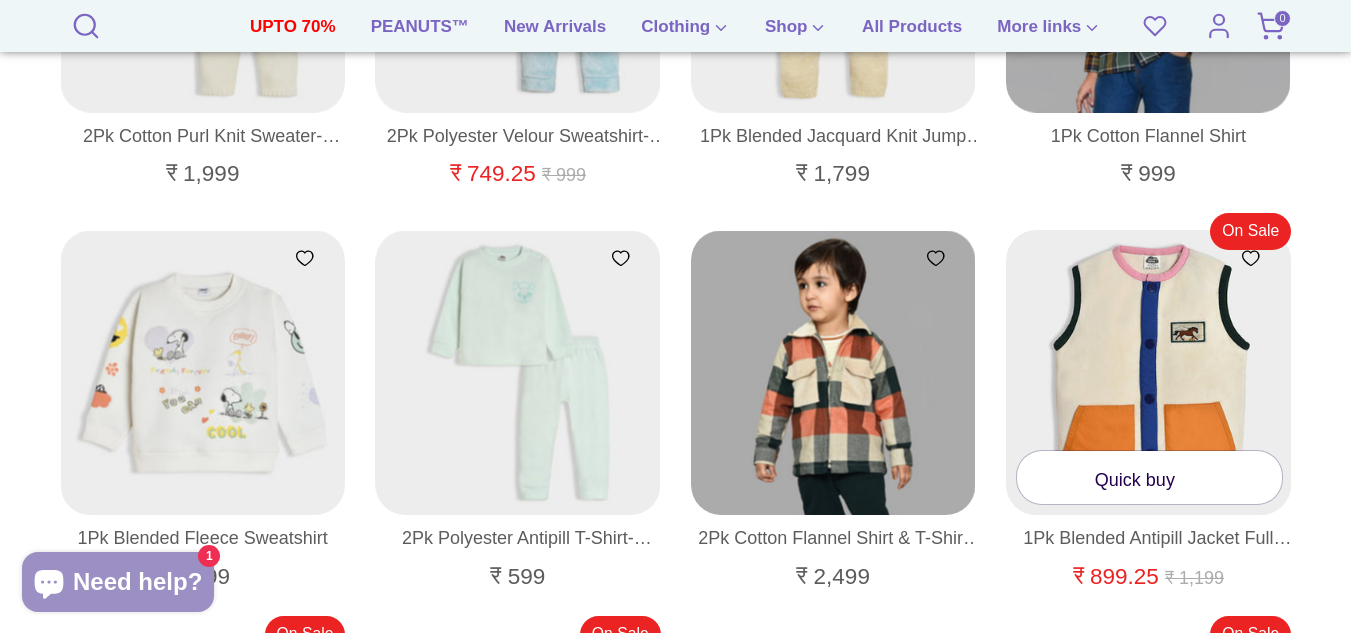 click at bounding box center [1149, 373] 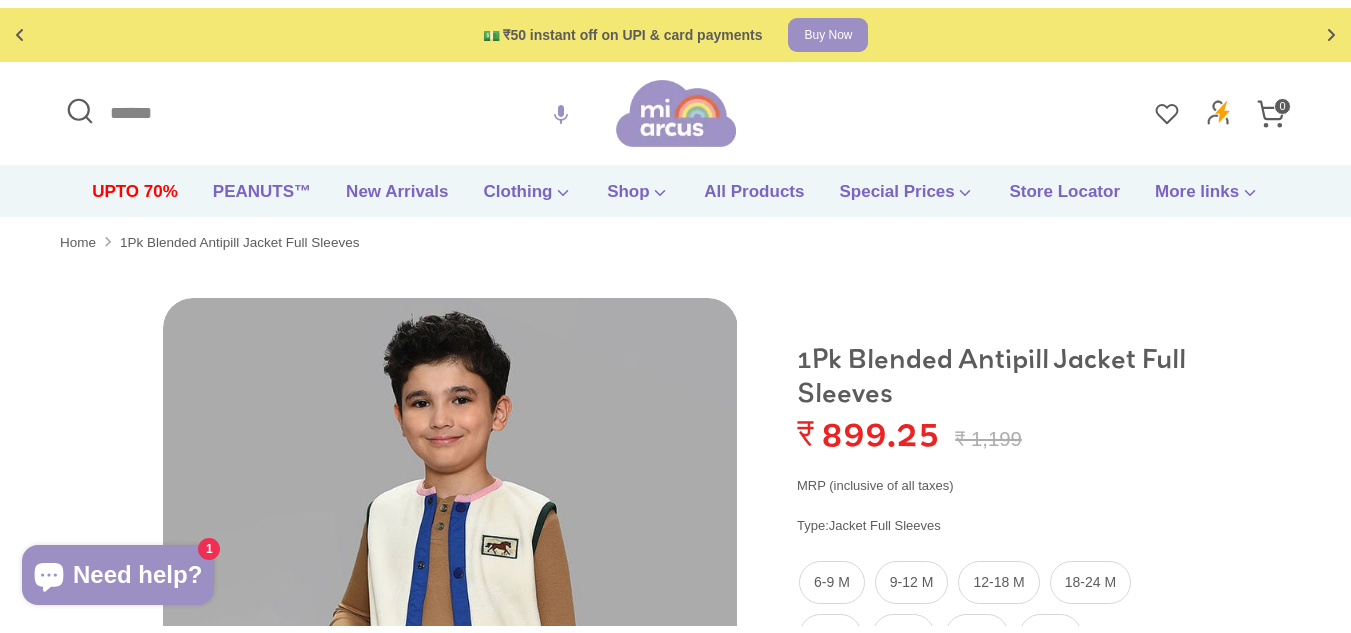 scroll, scrollTop: 0, scrollLeft: 0, axis: both 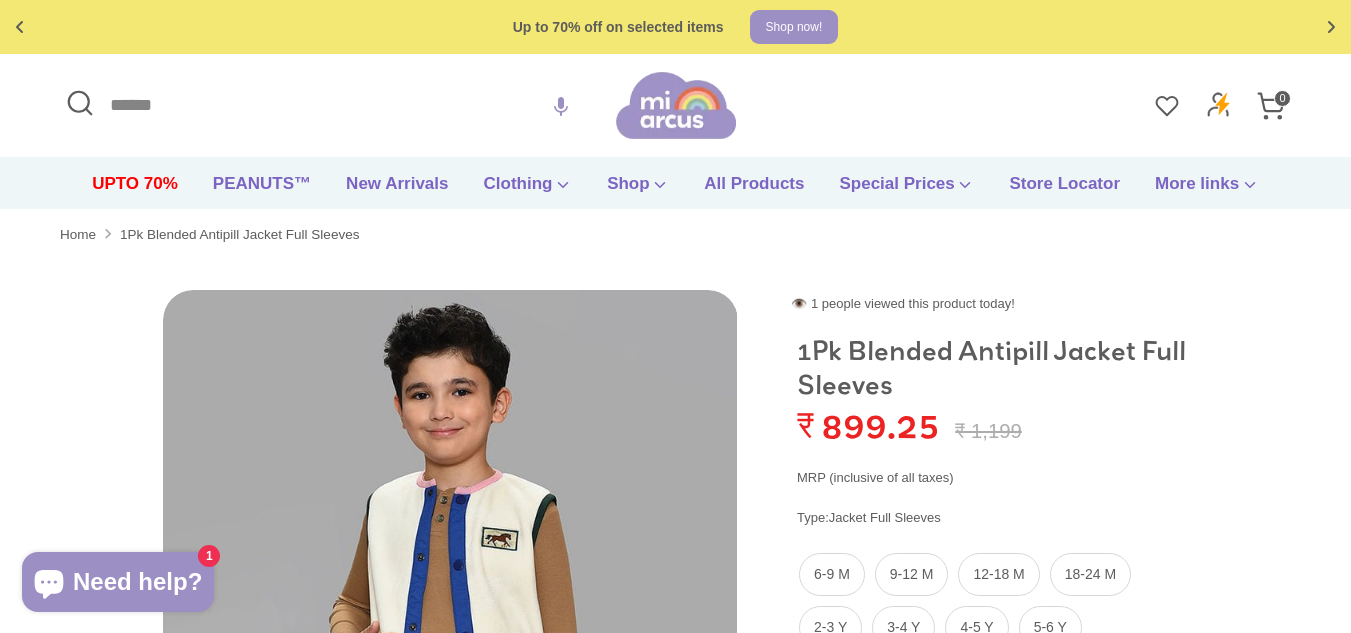 click on "Search" at bounding box center (338, 105) 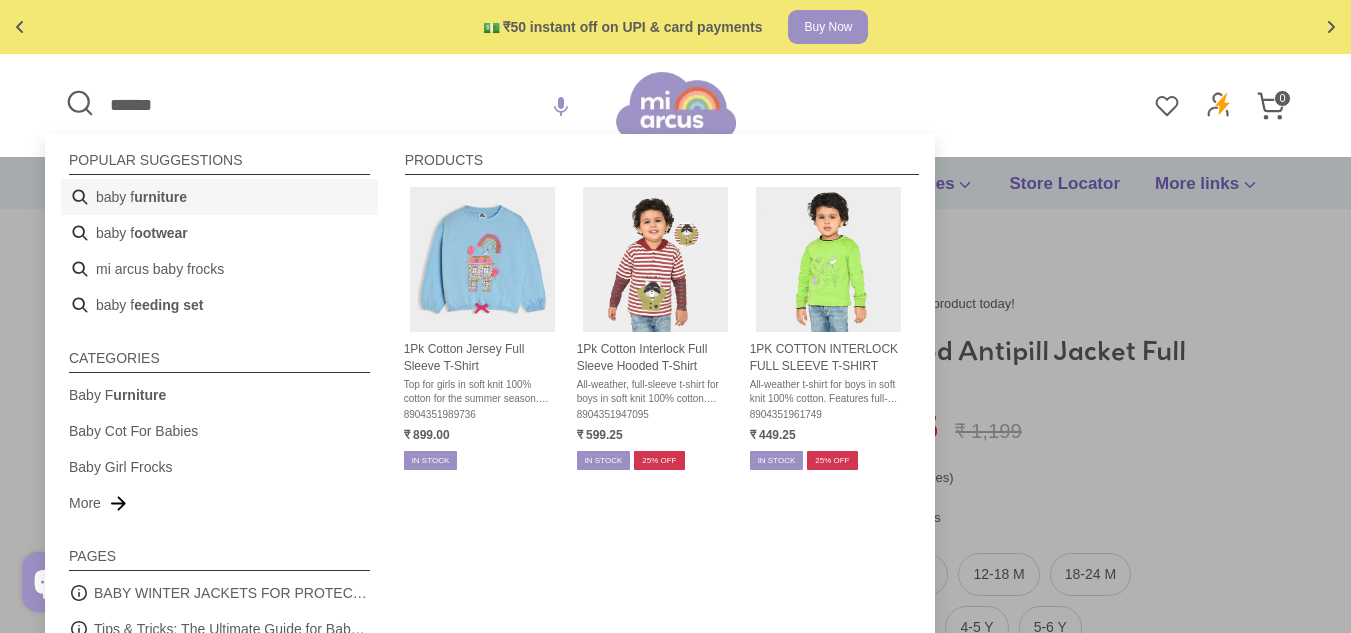 click on "baby f urniture" at bounding box center [219, 197] 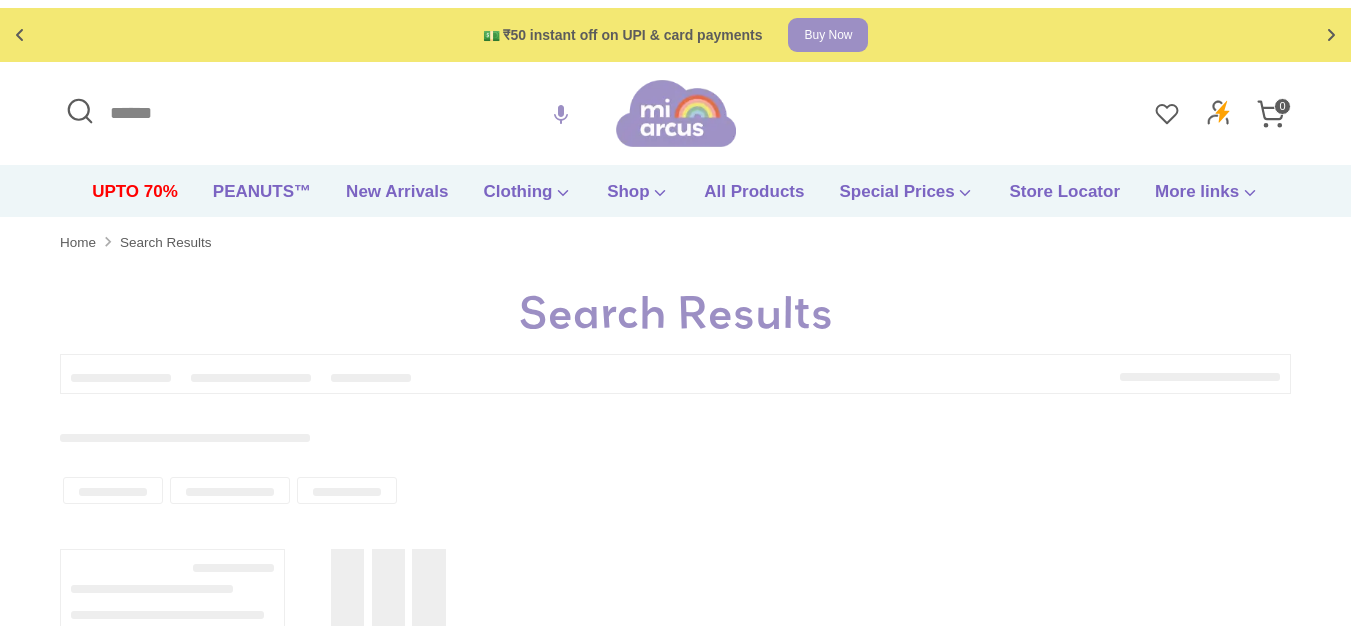 scroll, scrollTop: 0, scrollLeft: 0, axis: both 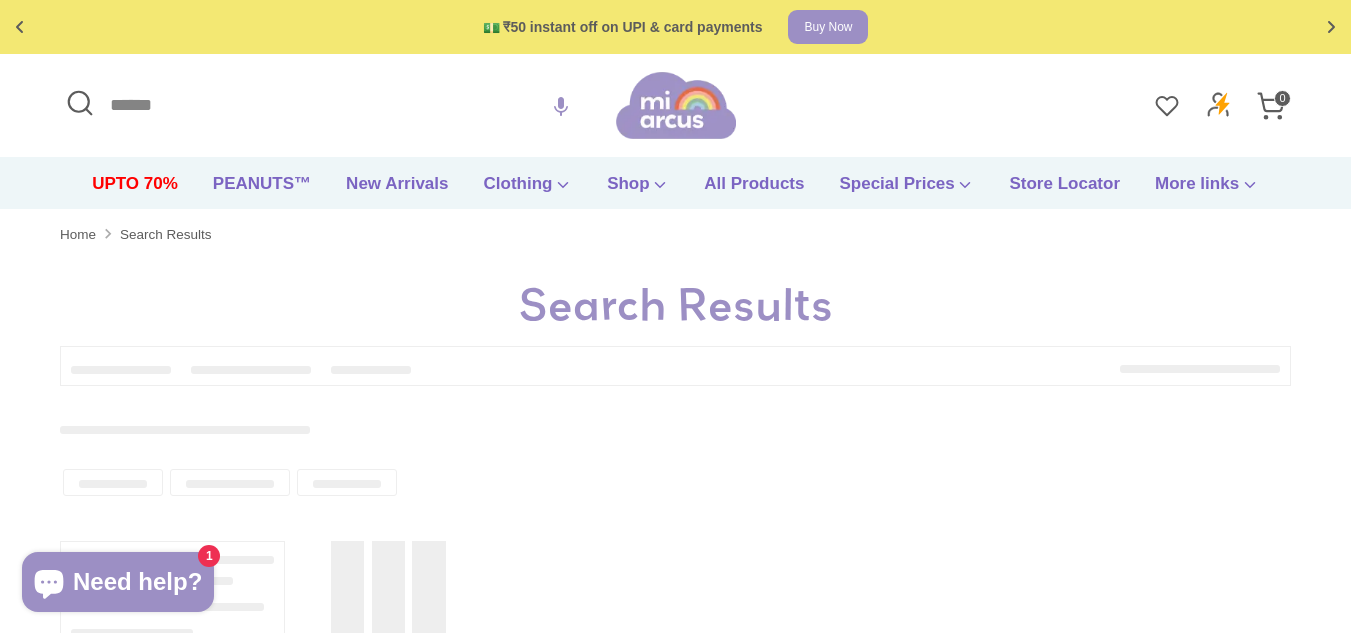 type on "**********" 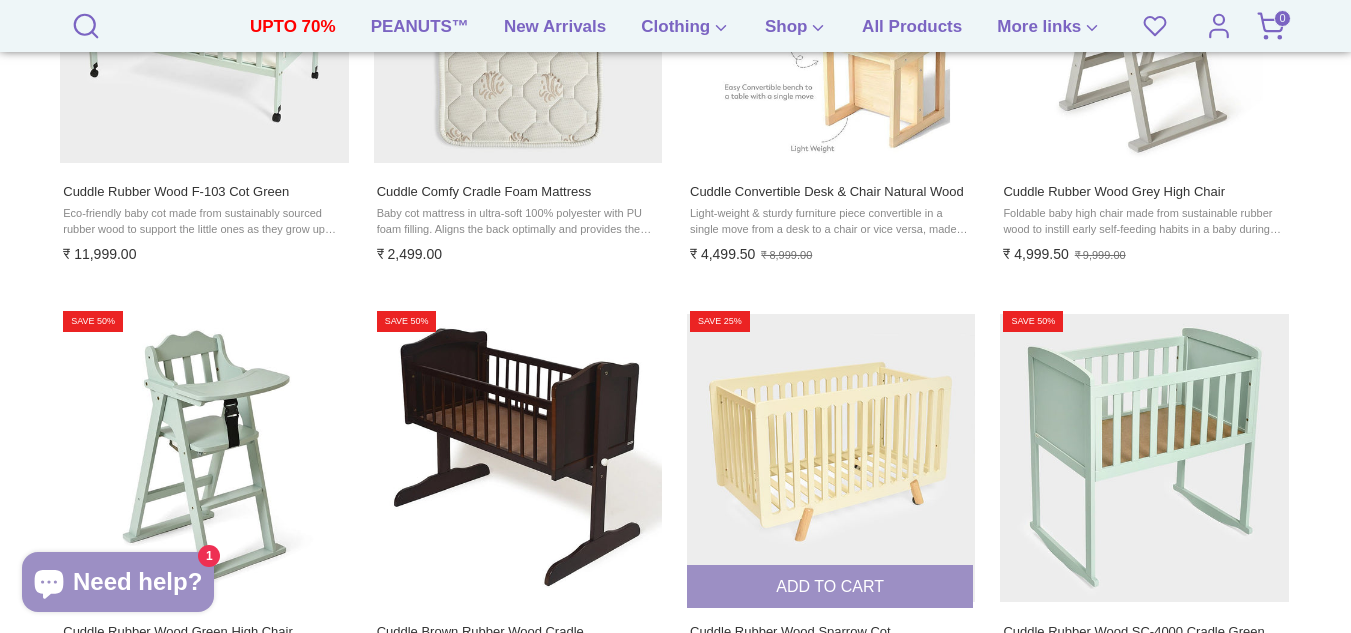 scroll, scrollTop: 1201, scrollLeft: 0, axis: vertical 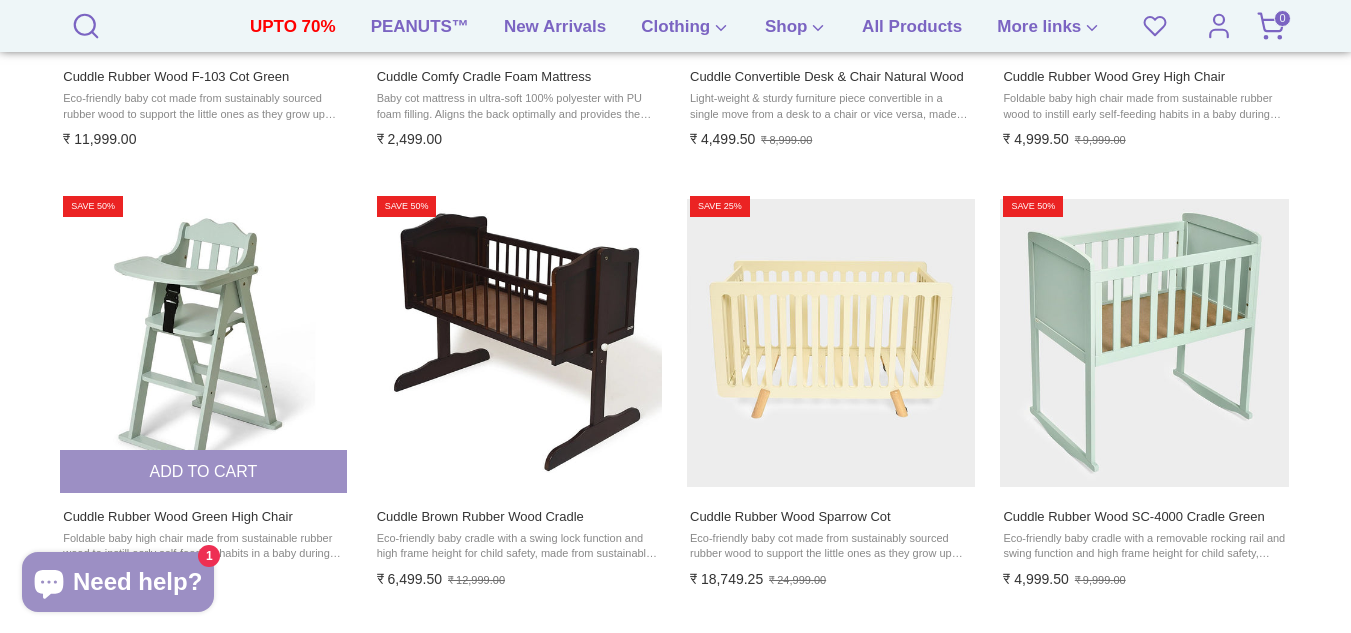 click on "Add to cart" at bounding box center (203, 471) 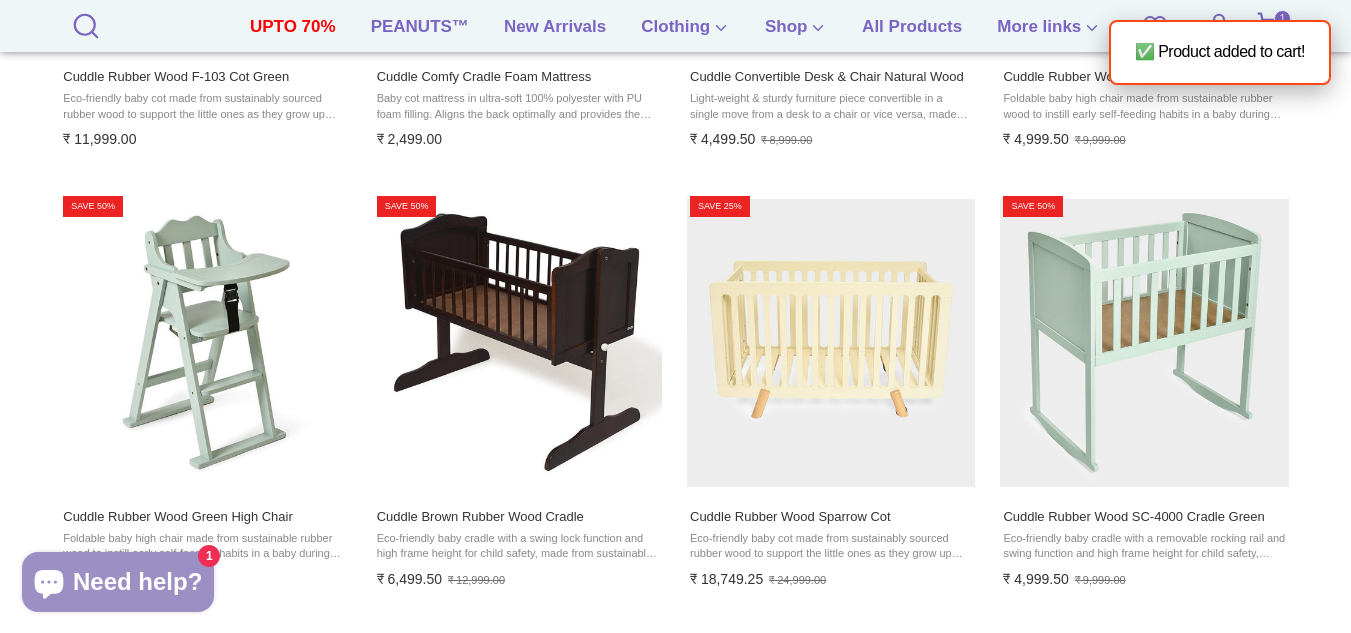 click on "1" at bounding box center (1282, 18) 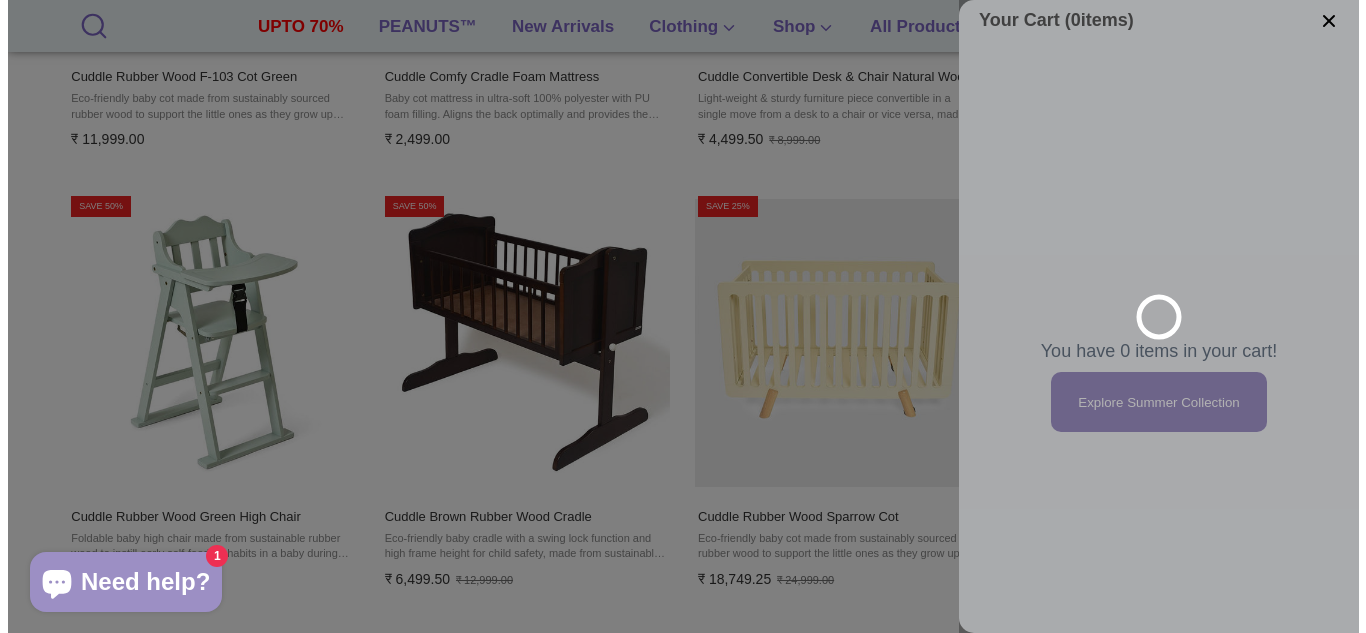 scroll, scrollTop: 1200, scrollLeft: 0, axis: vertical 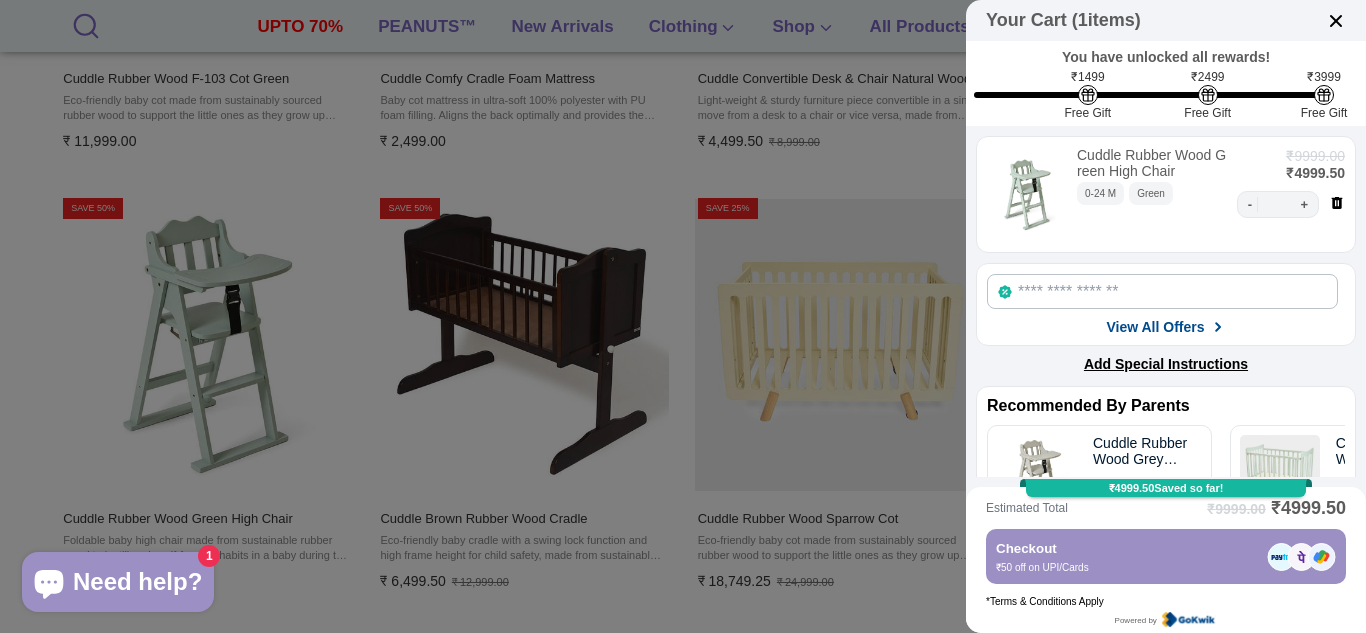 click on "+" at bounding box center [1301, 204] 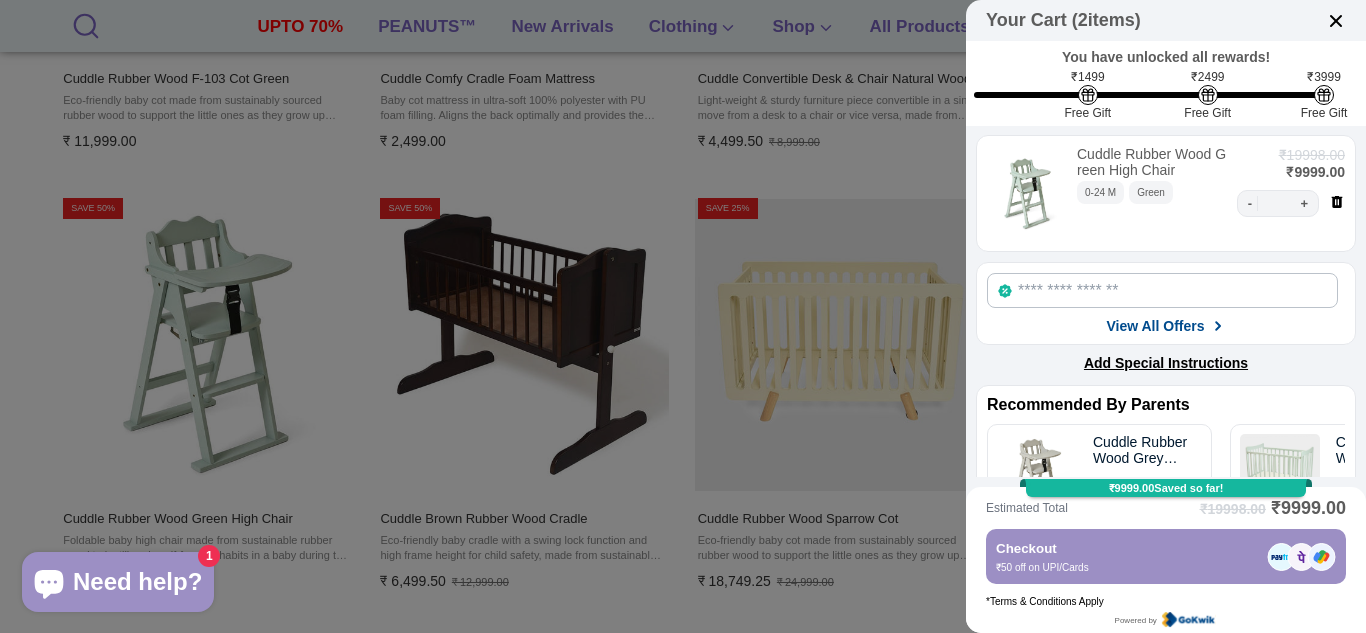 scroll, scrollTop: 0, scrollLeft: 0, axis: both 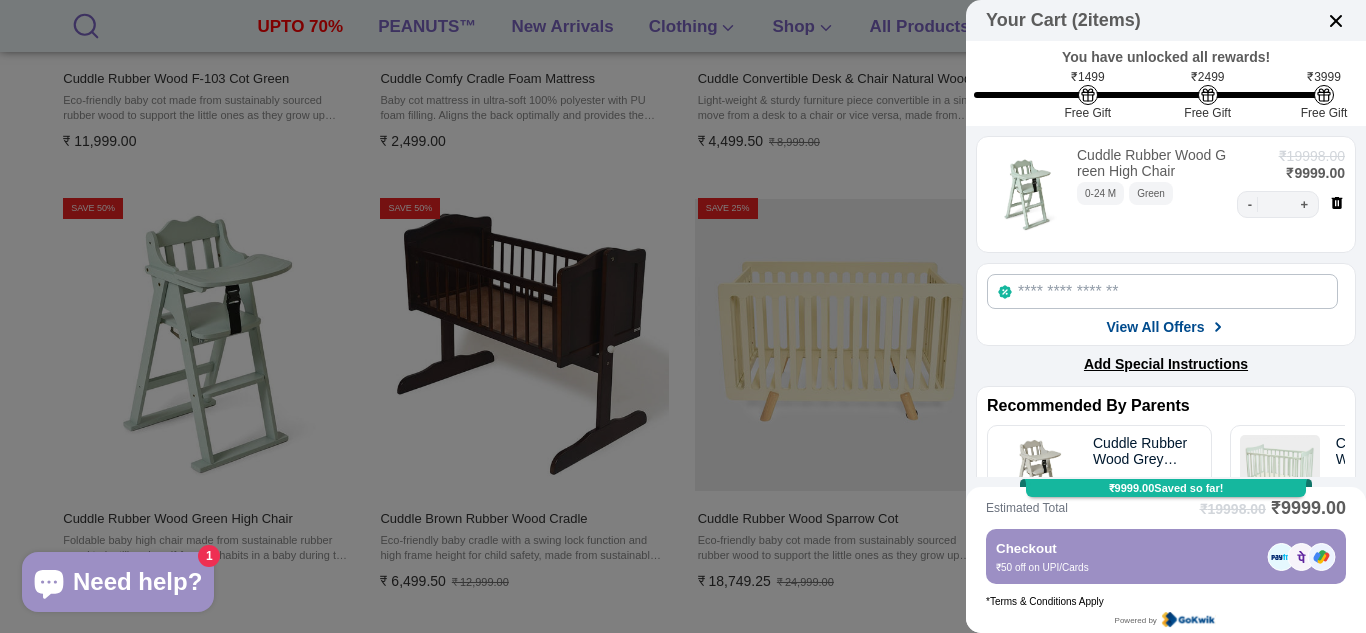 click on "View All Offers" at bounding box center (1155, 327) 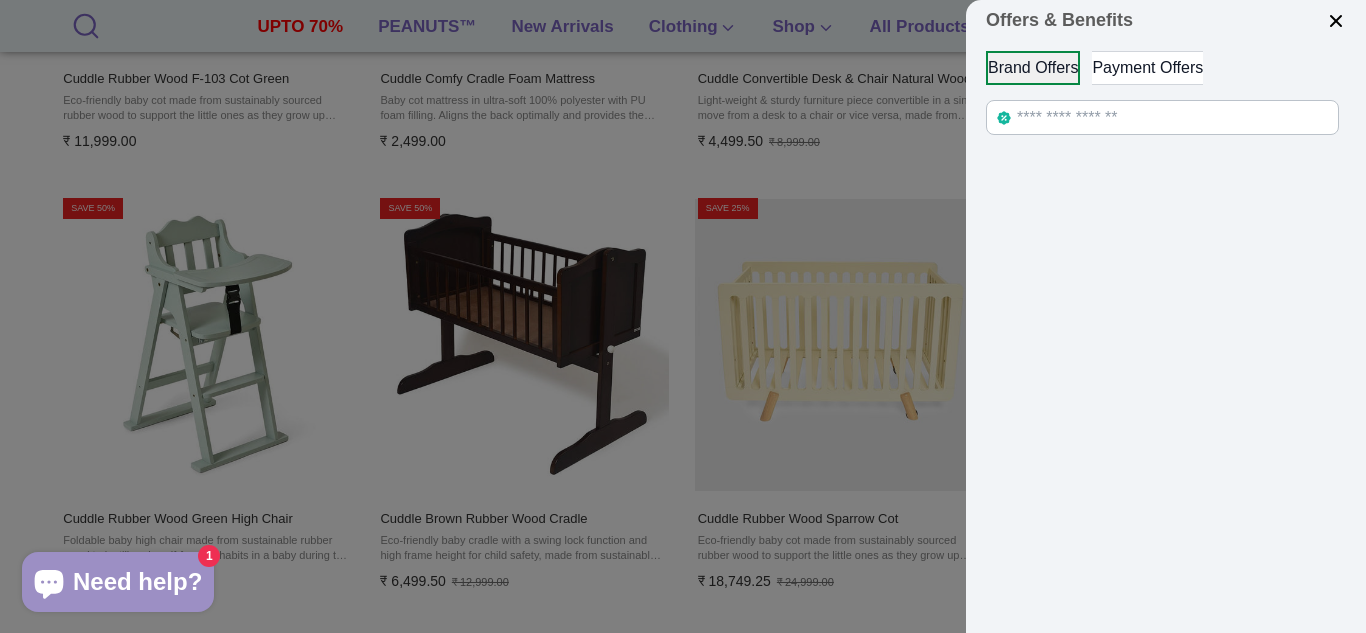 click on "Payment Offers" at bounding box center [1147, 68] 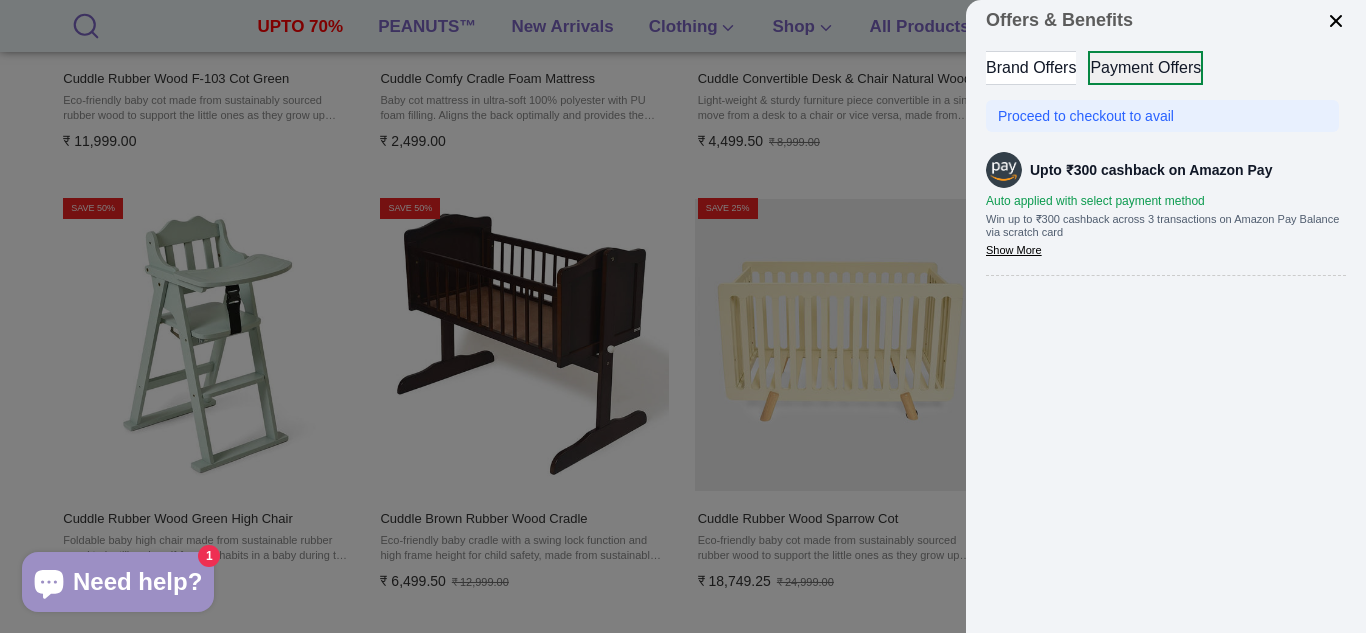 click on "Brand Offers" at bounding box center [1031, 68] 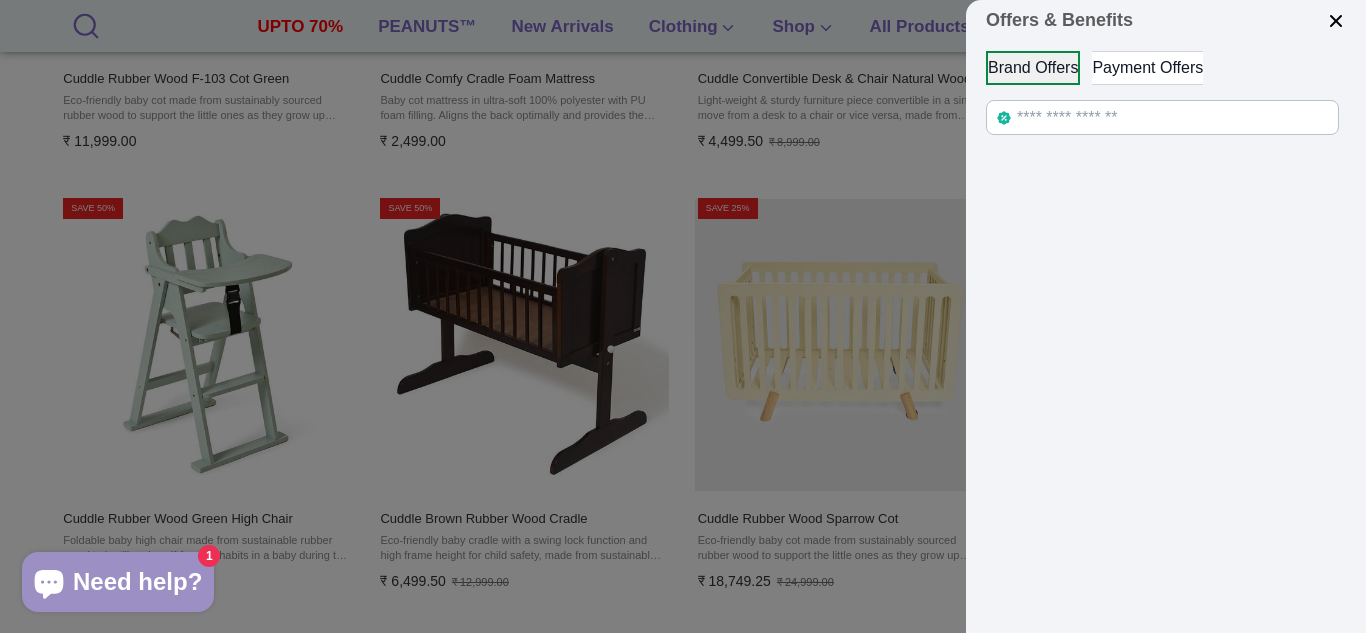 click at bounding box center [1336, 21] 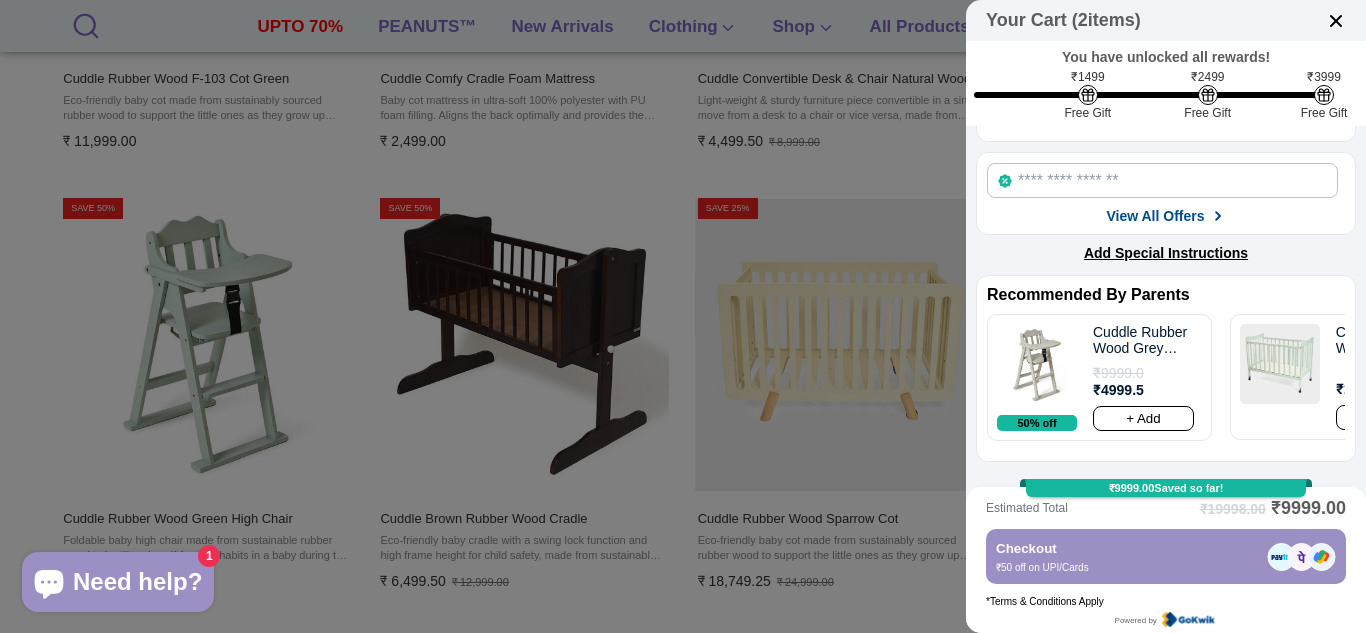 scroll, scrollTop: 133, scrollLeft: 0, axis: vertical 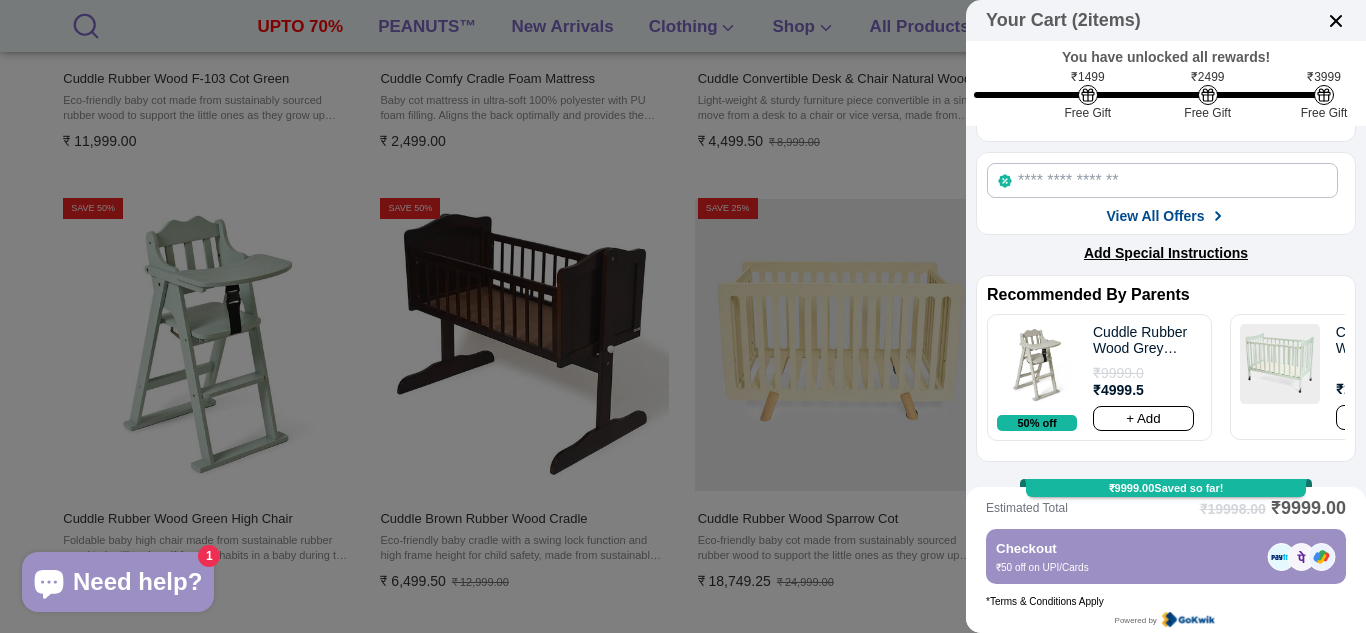 click on "Checkout" at bounding box center (1127, 548) 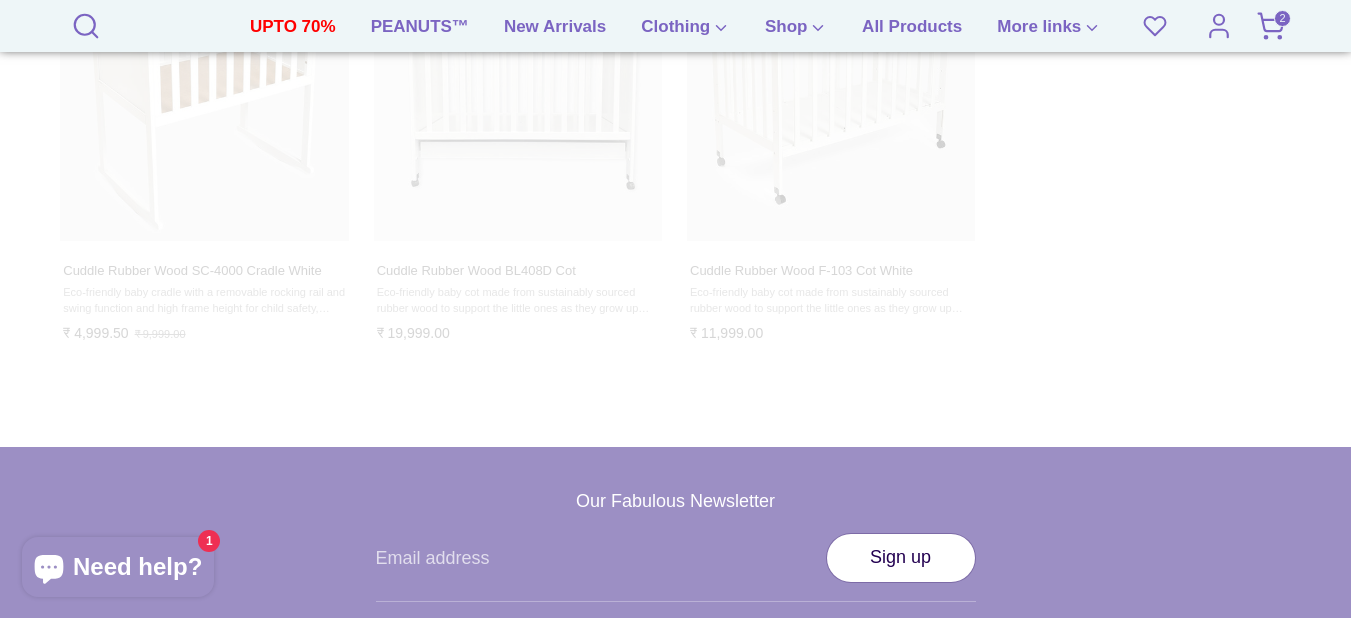 scroll, scrollTop: 1301, scrollLeft: 0, axis: vertical 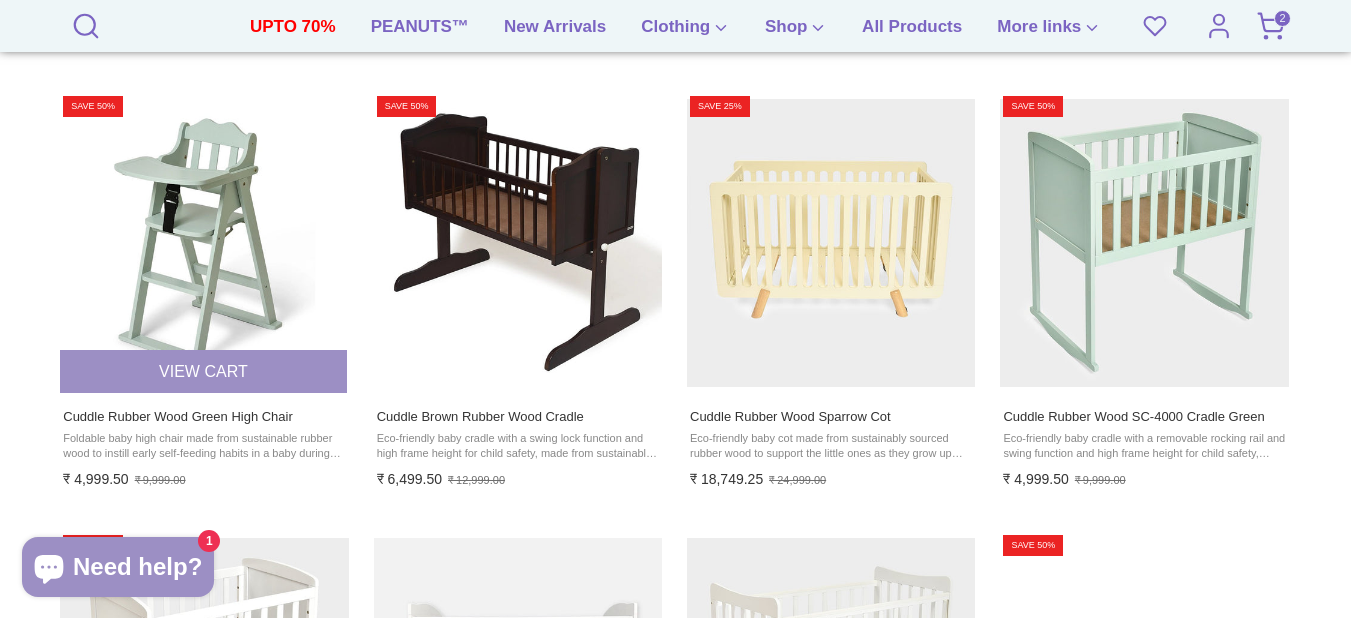 click at bounding box center [204, 243] 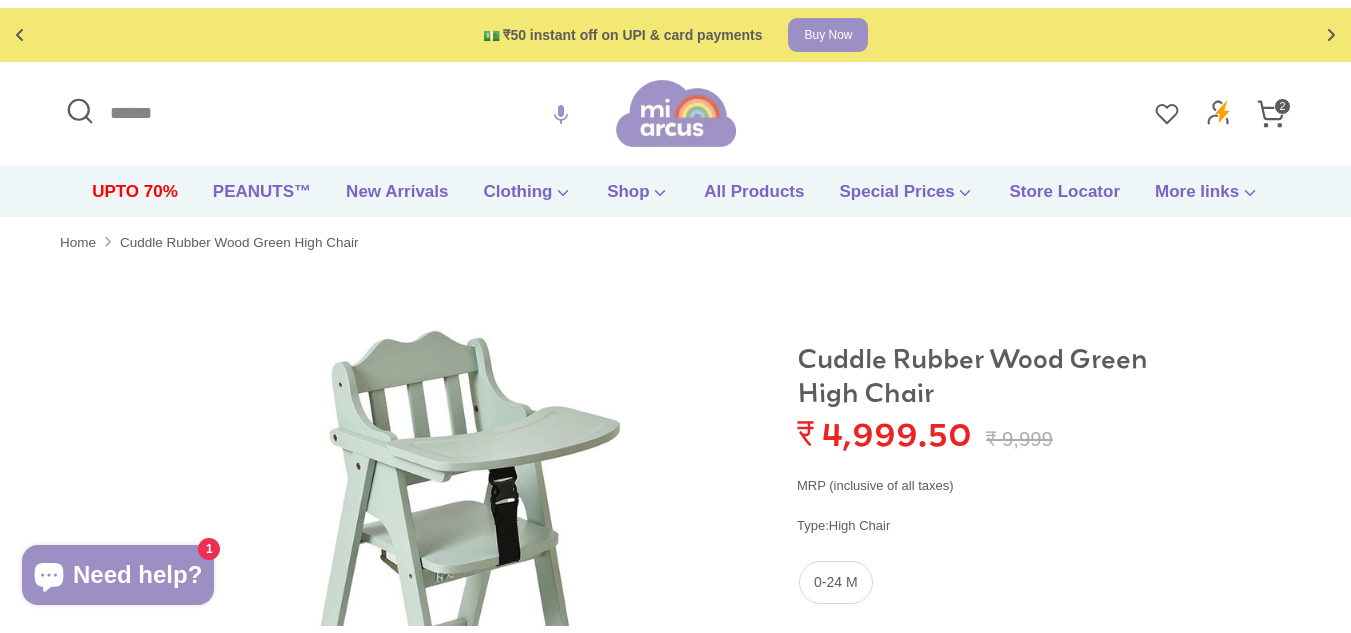 scroll, scrollTop: 0, scrollLeft: 0, axis: both 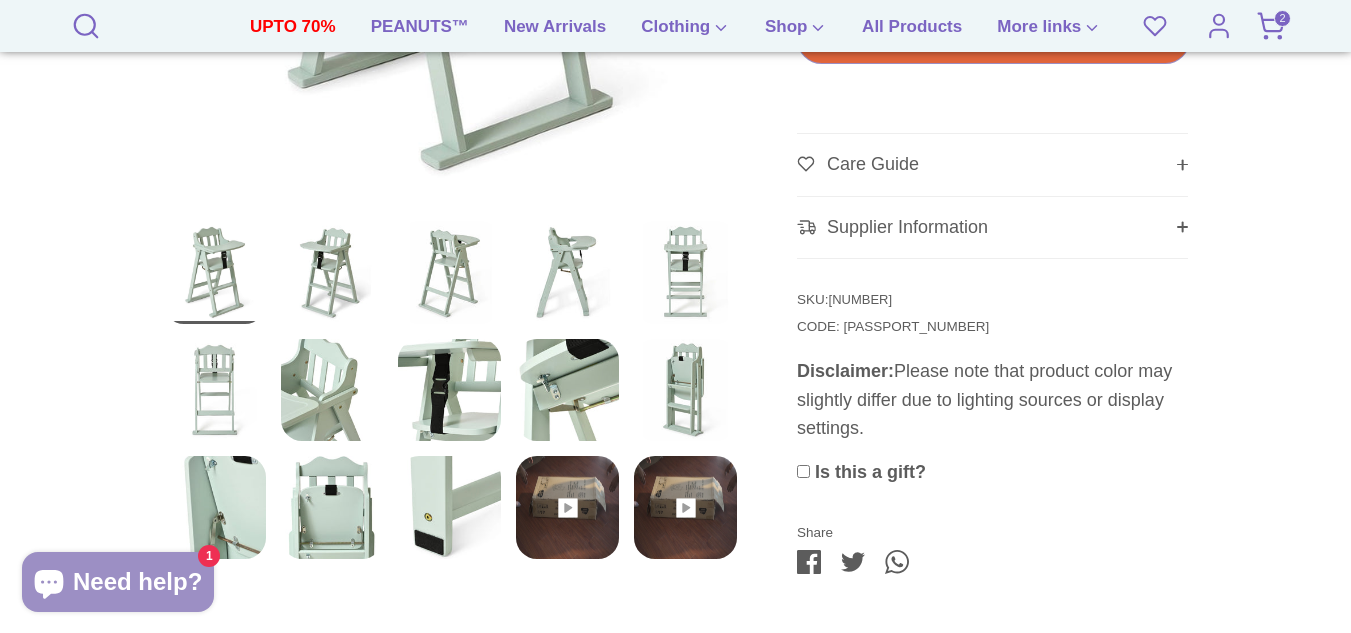 click at bounding box center (332, 272) 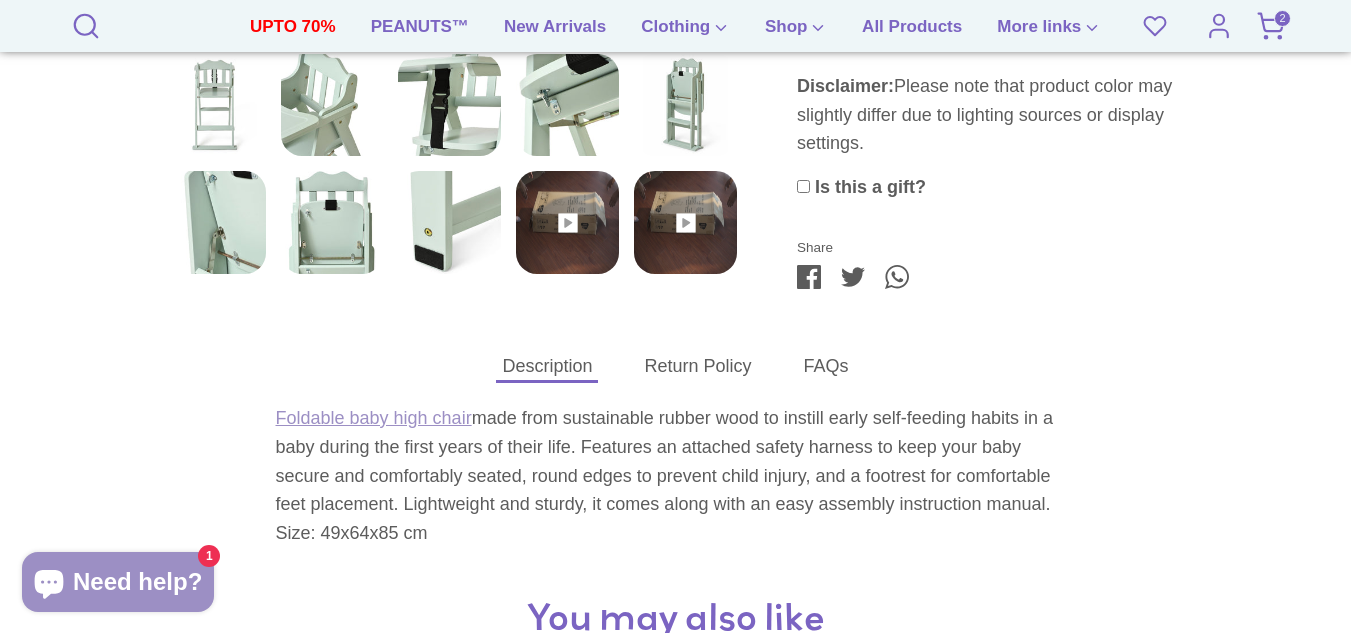 scroll, scrollTop: 1284, scrollLeft: 0, axis: vertical 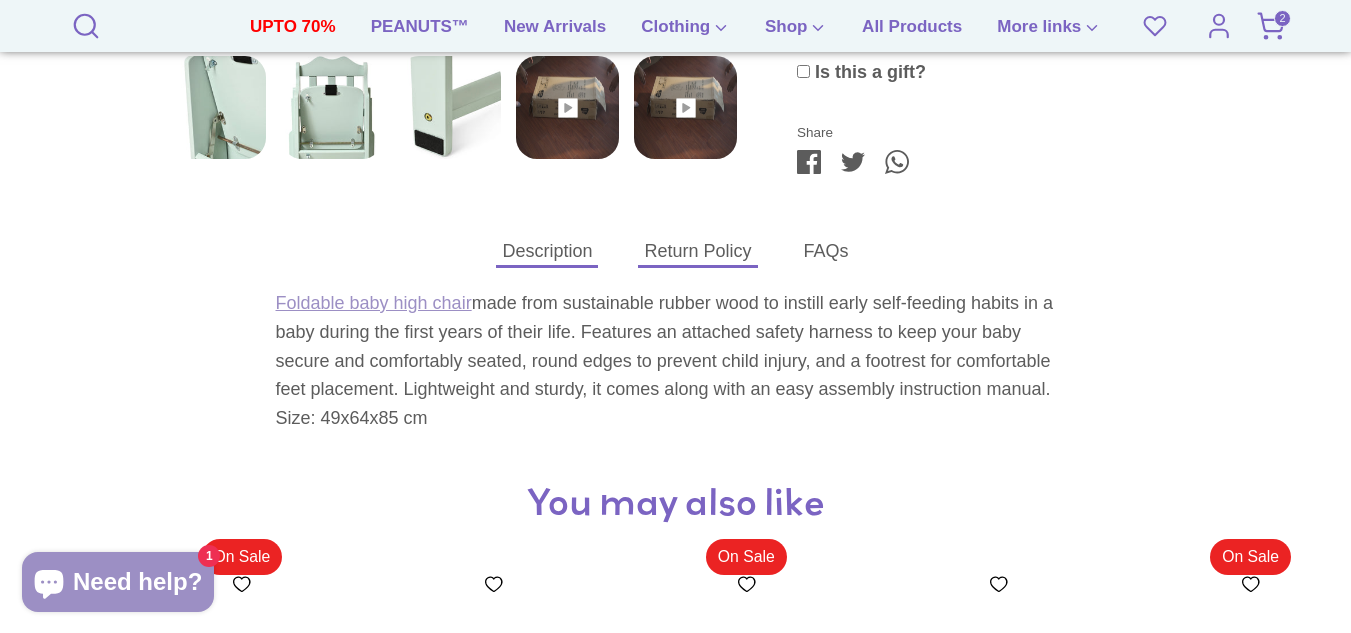 click on "Return Policy" at bounding box center [697, 251] 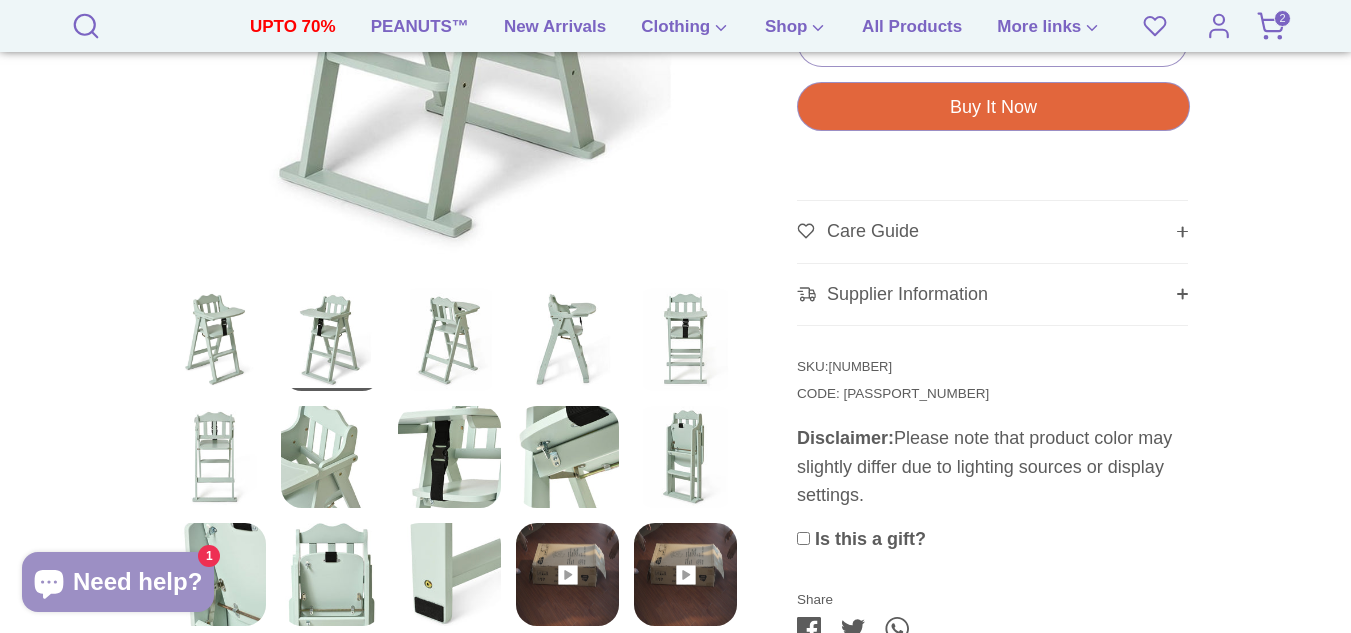scroll, scrollTop: 784, scrollLeft: 0, axis: vertical 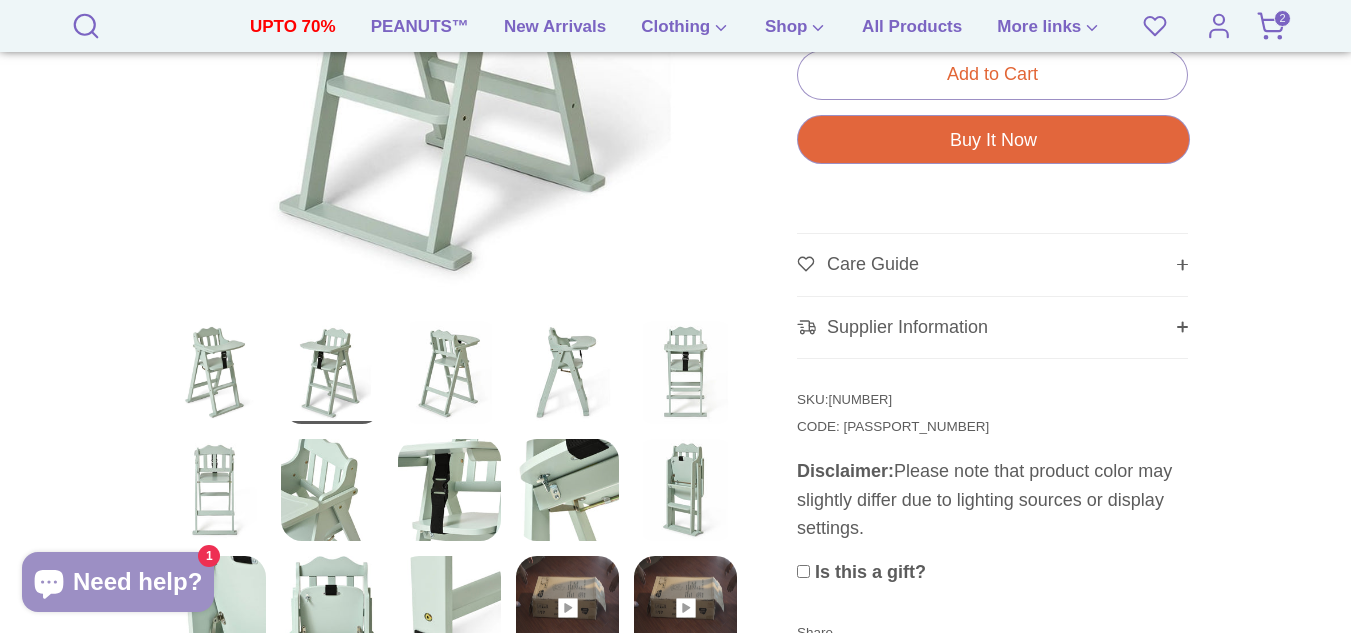 click on "Care Guide" at bounding box center (992, 265) 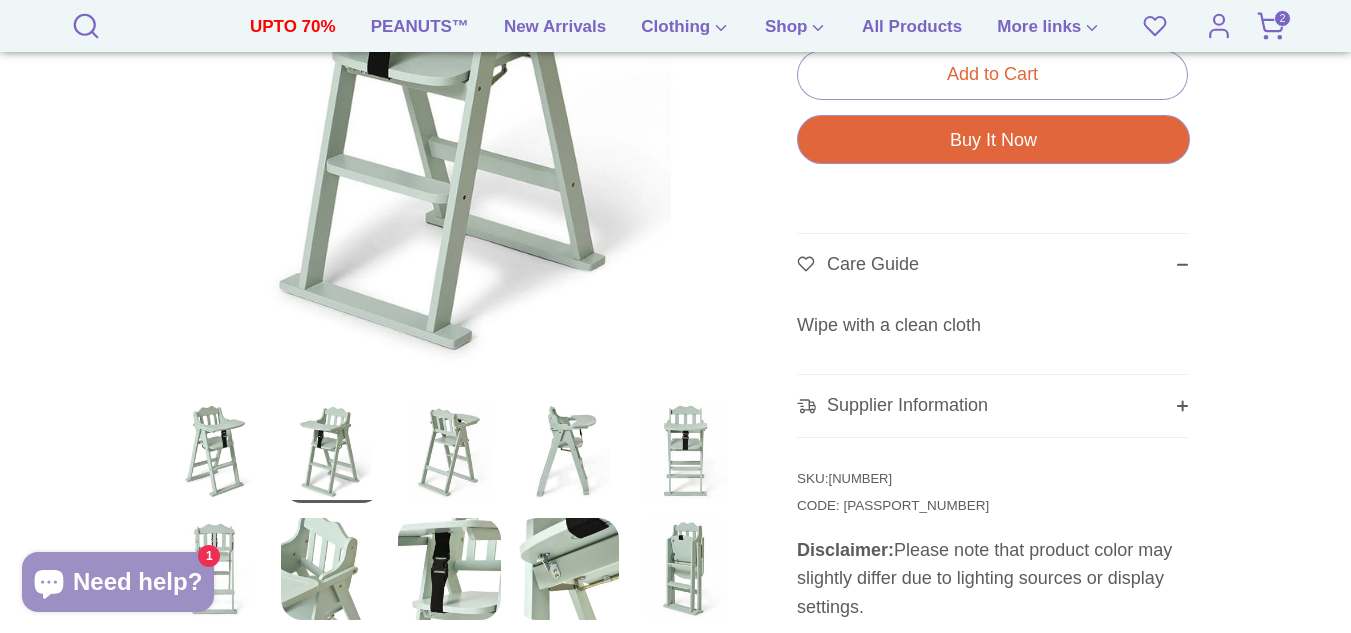 click on "Supplier Information" at bounding box center (992, 406) 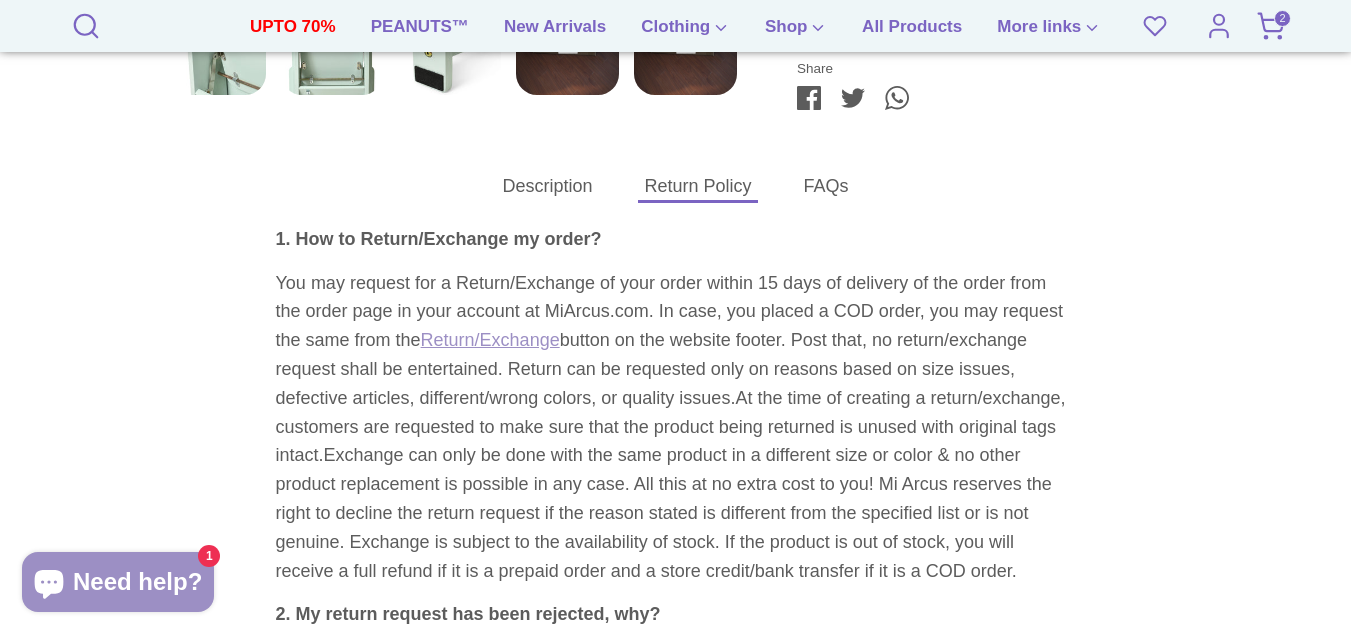 scroll, scrollTop: 1800, scrollLeft: 0, axis: vertical 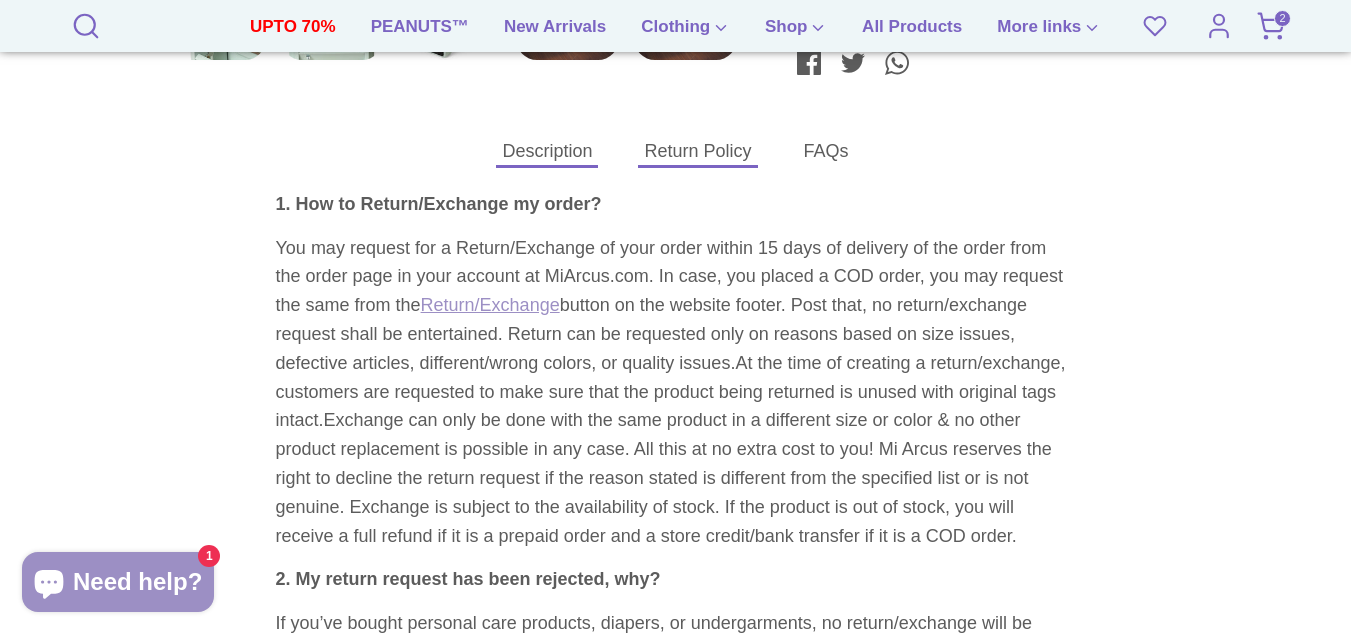 click on "Description" at bounding box center [547, 151] 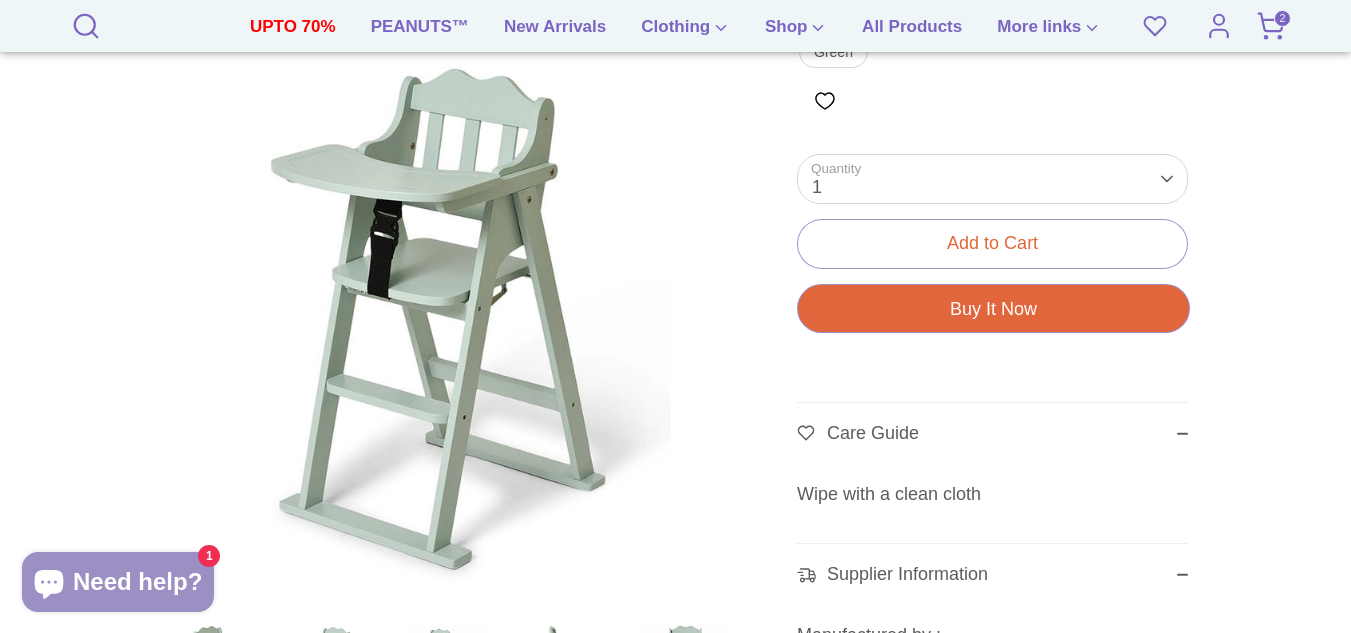 scroll, scrollTop: 600, scrollLeft: 0, axis: vertical 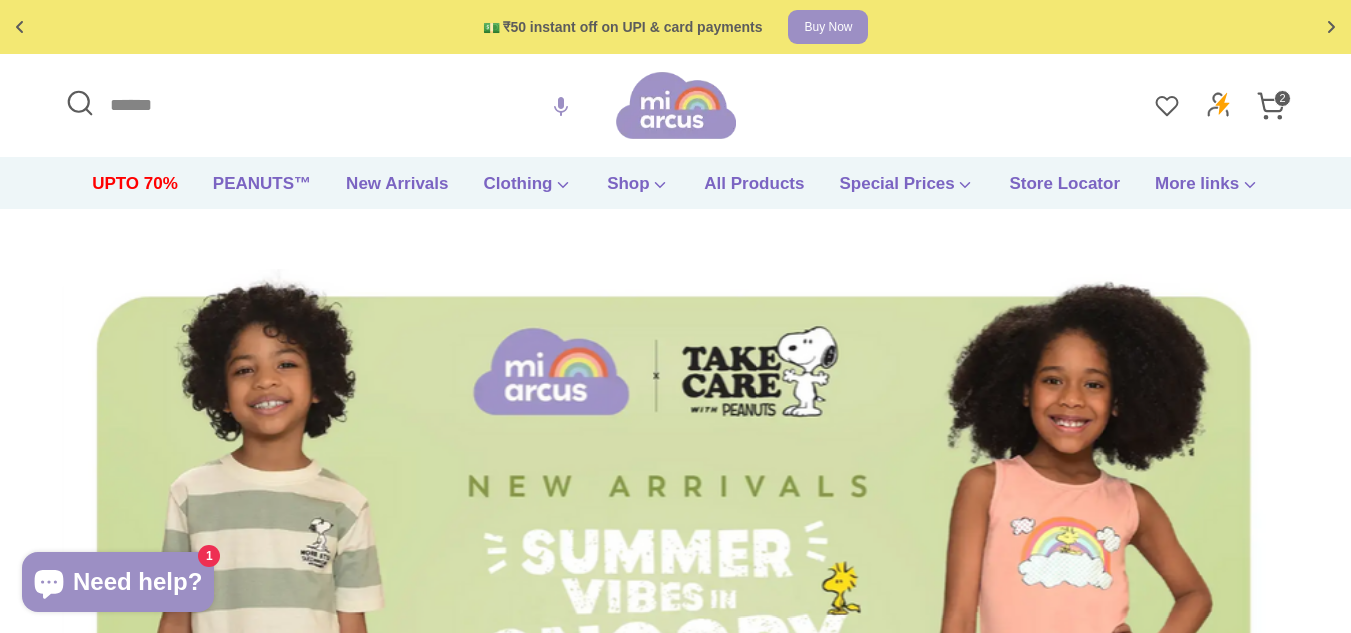 click 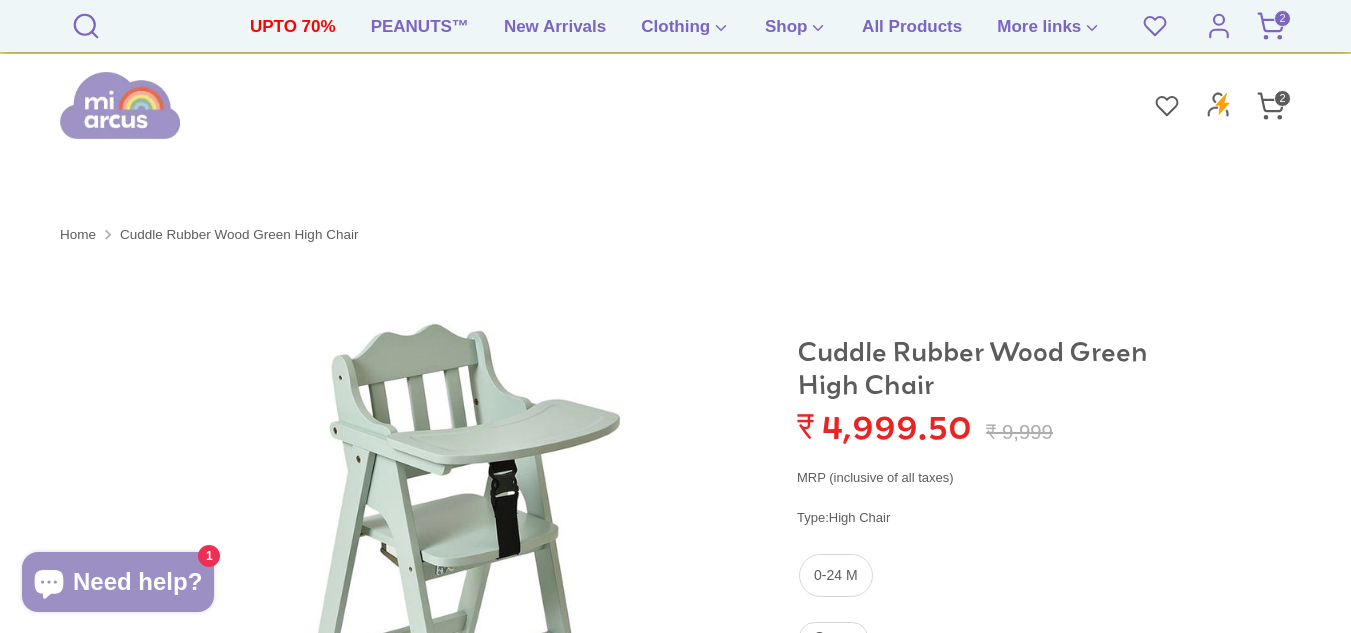 scroll, scrollTop: 355, scrollLeft: 0, axis: vertical 